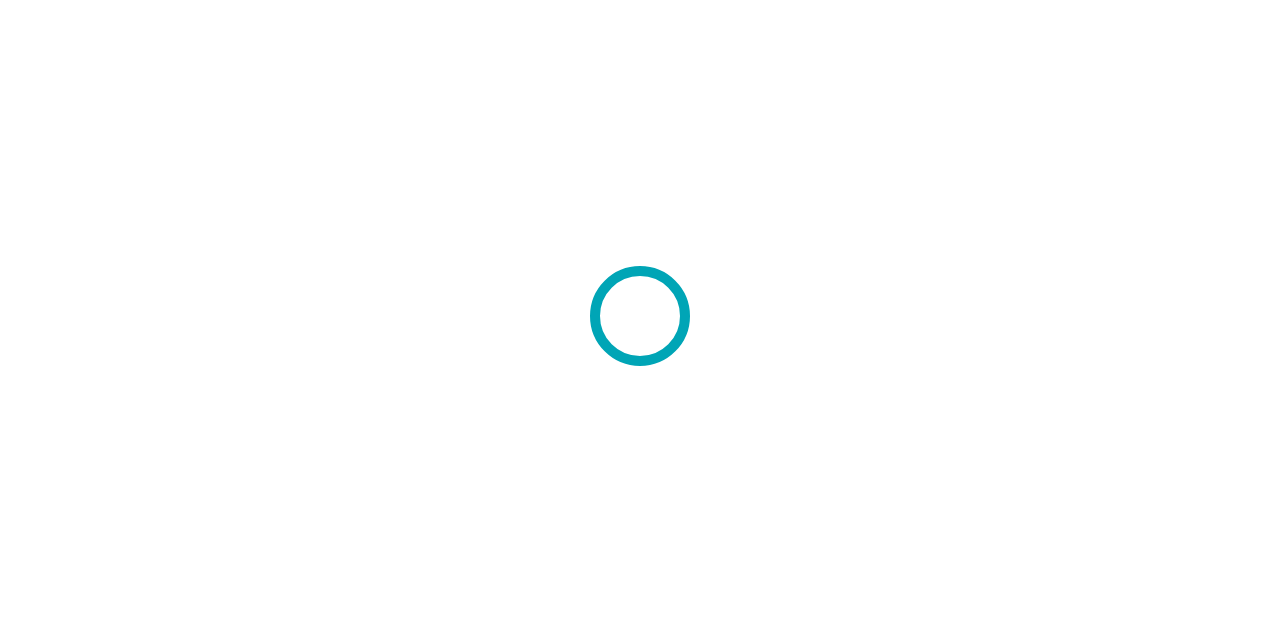 scroll, scrollTop: 0, scrollLeft: 0, axis: both 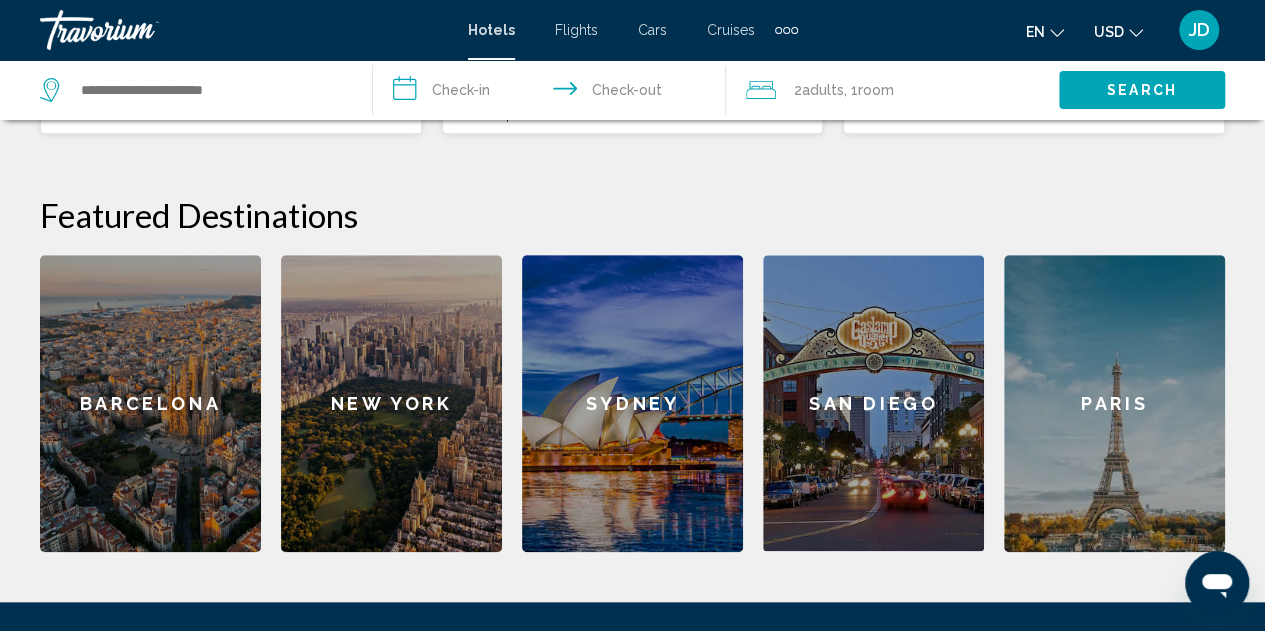 click on "New York" 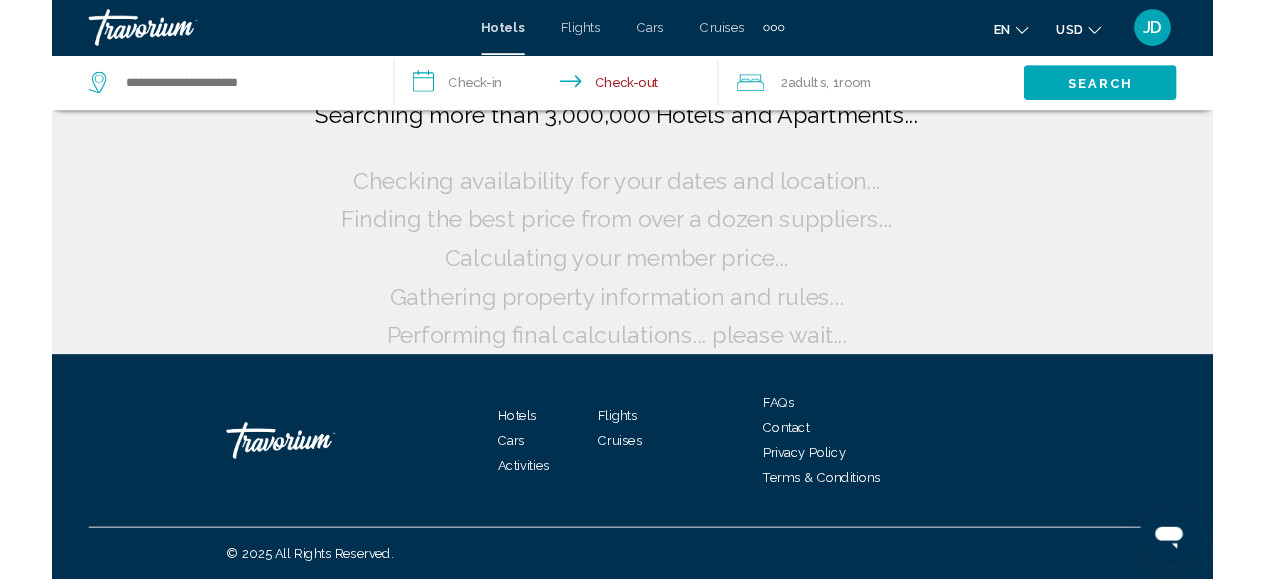 scroll, scrollTop: 0, scrollLeft: 0, axis: both 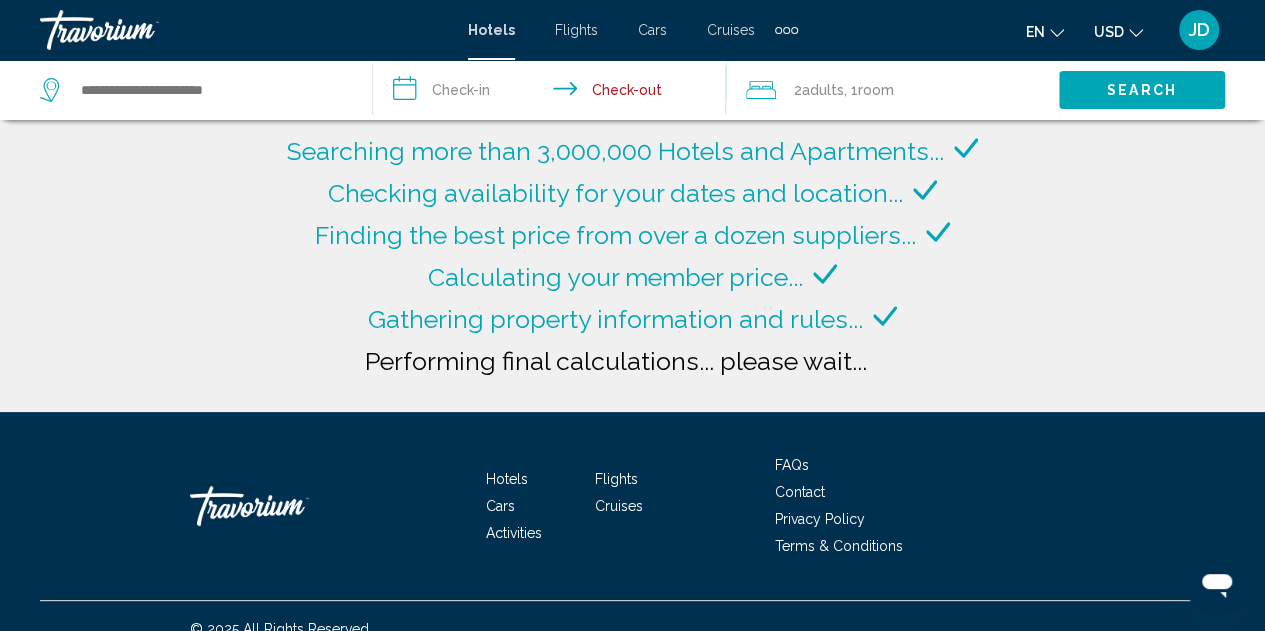 type on "**********" 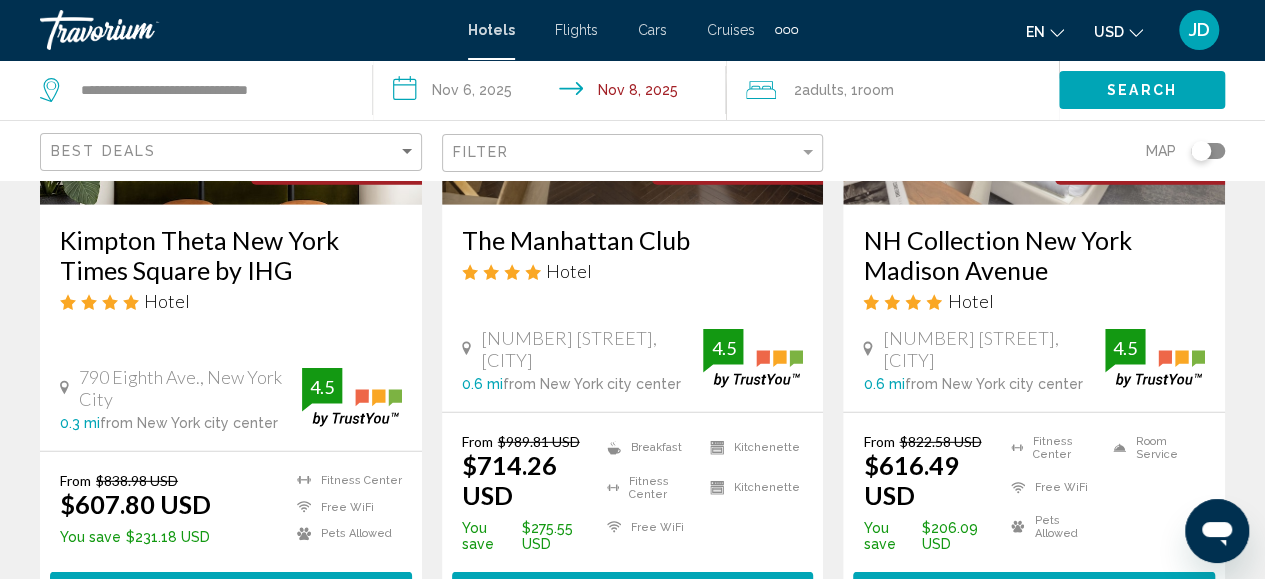 scroll, scrollTop: 2700, scrollLeft: 0, axis: vertical 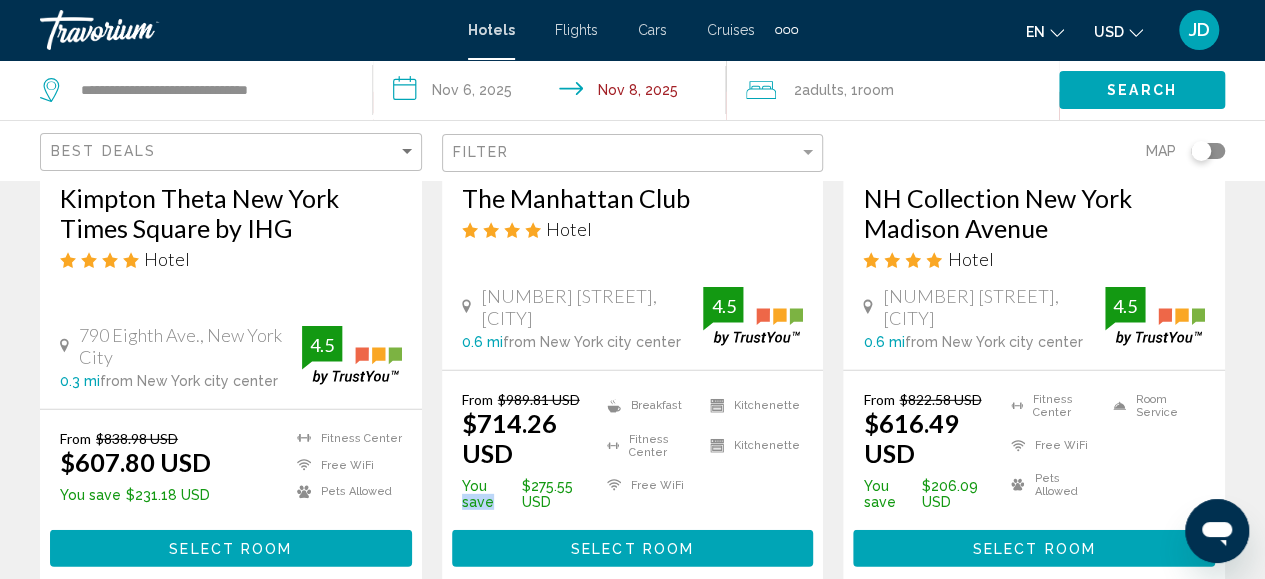 drag, startPoint x: 582, startPoint y: 493, endPoint x: 508, endPoint y: 475, distance: 76.15773 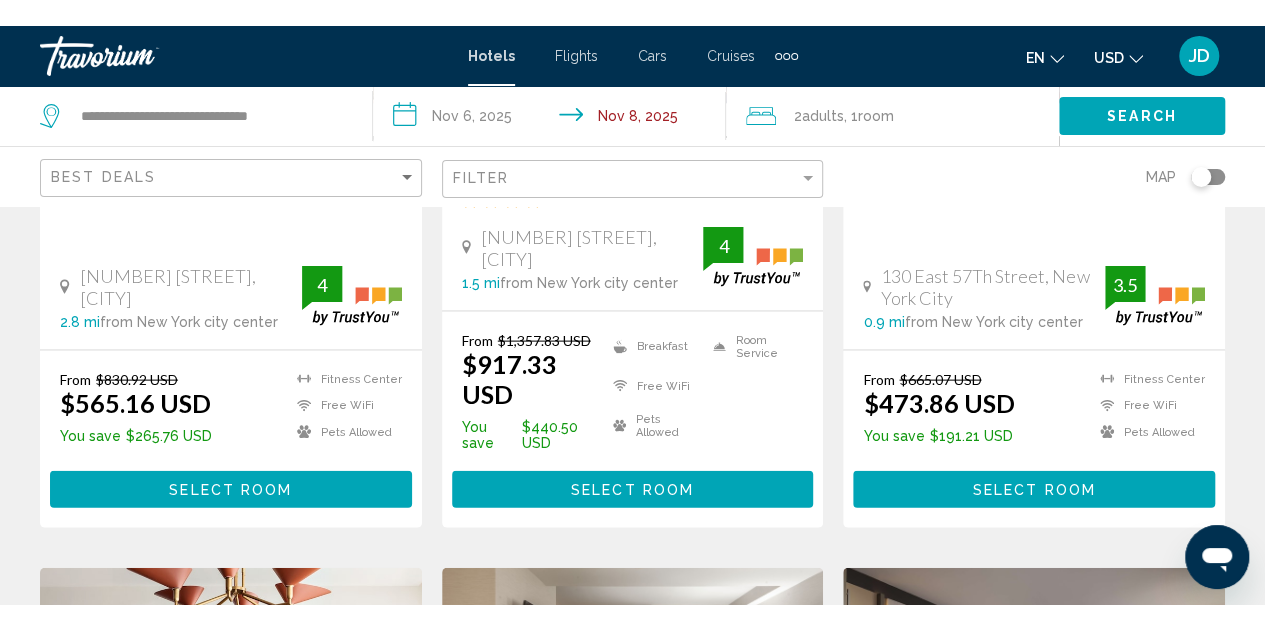 scroll, scrollTop: 2000, scrollLeft: 0, axis: vertical 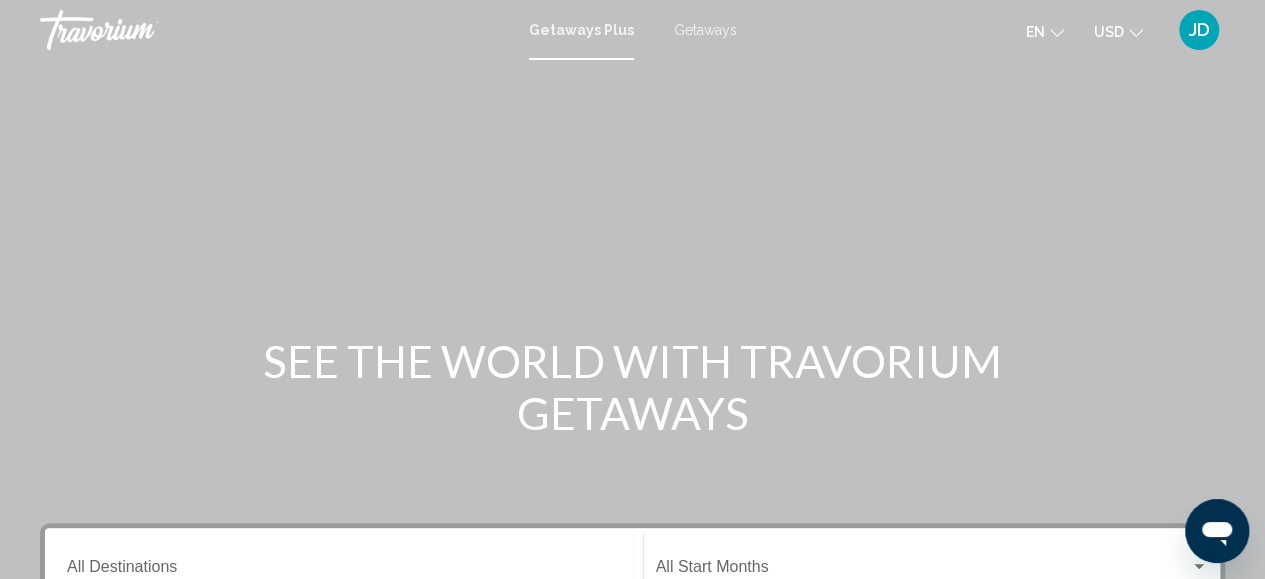 click on "Getaways" at bounding box center (705, 30) 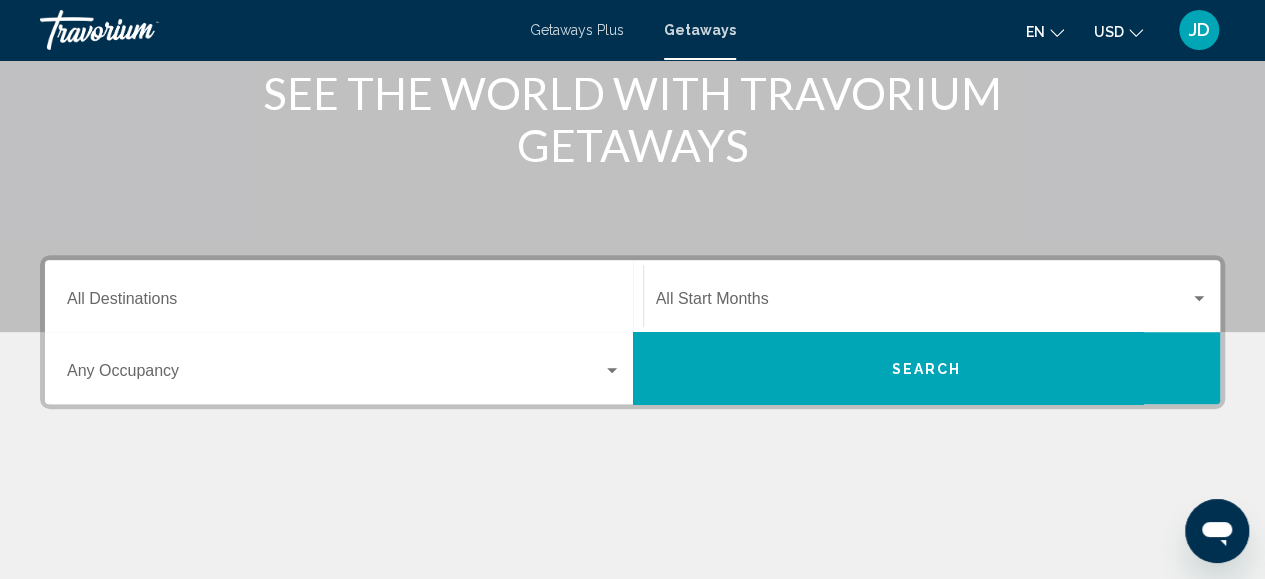 scroll, scrollTop: 300, scrollLeft: 0, axis: vertical 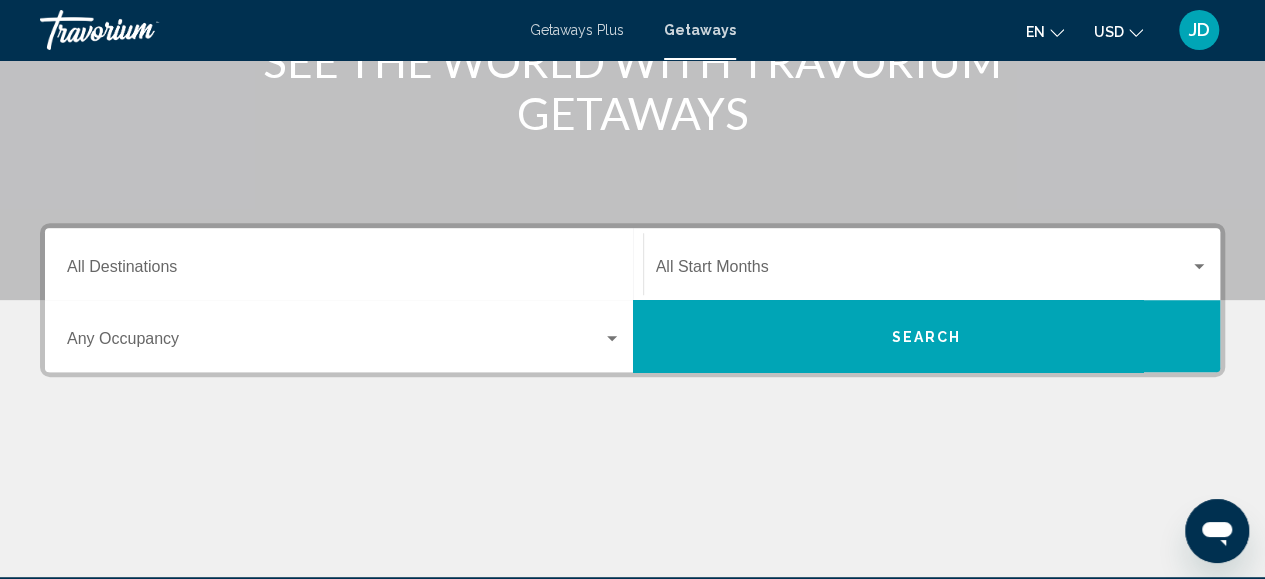 click on "Destination All Destinations" at bounding box center (344, 264) 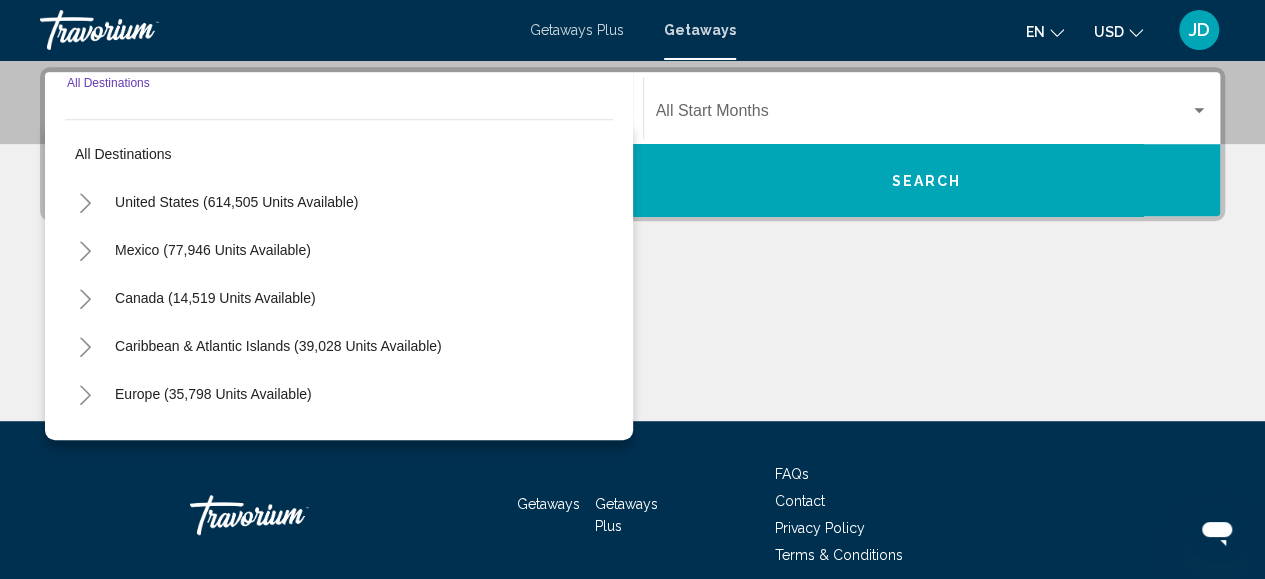 scroll, scrollTop: 458, scrollLeft: 0, axis: vertical 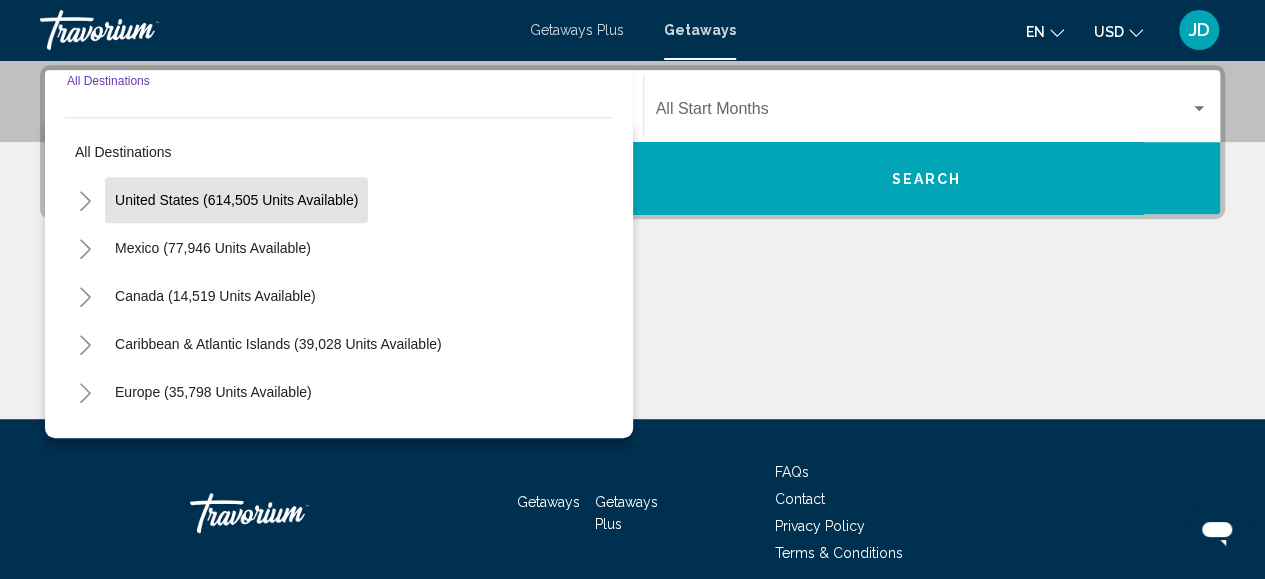 click on "United States (614,505 units available)" at bounding box center (213, 248) 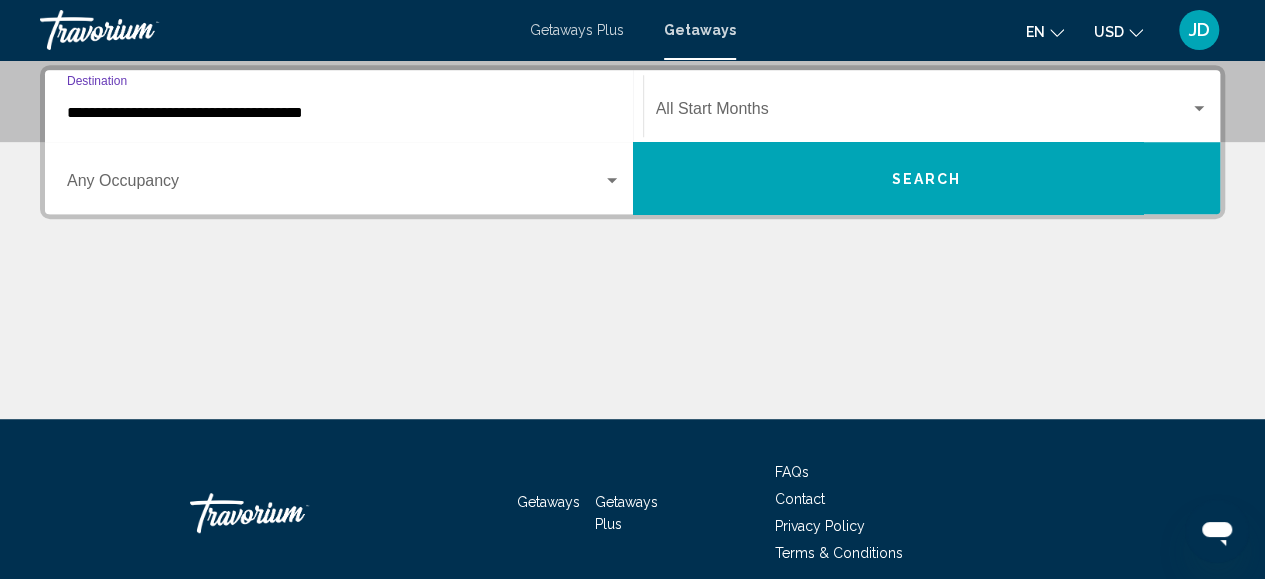 click on "Search" at bounding box center (927, 178) 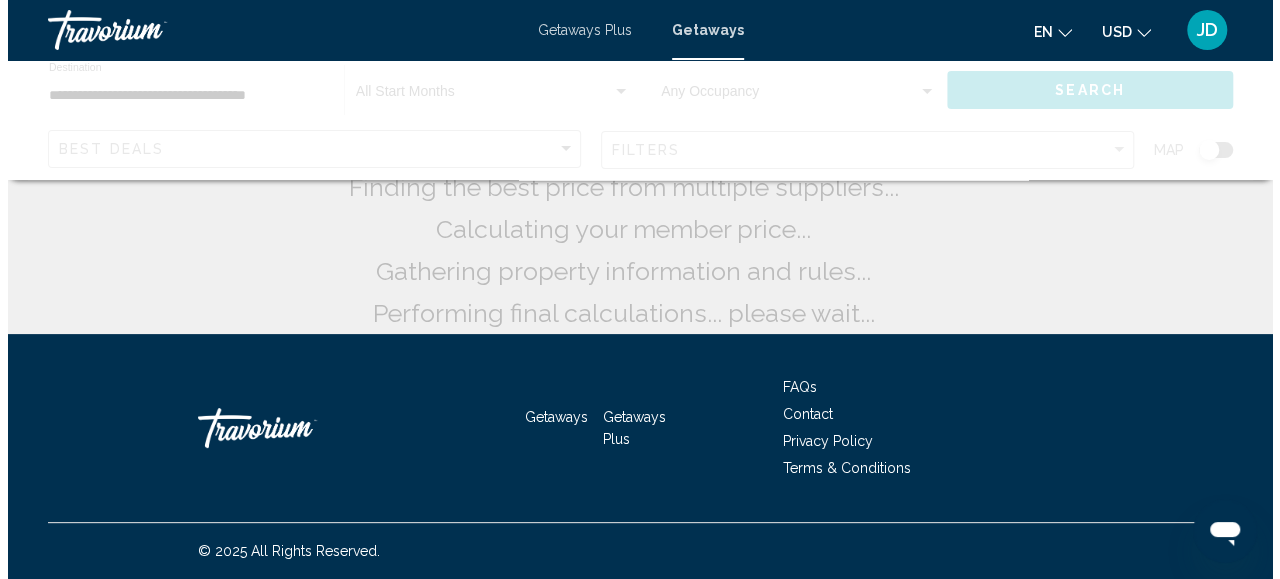 scroll, scrollTop: 0, scrollLeft: 0, axis: both 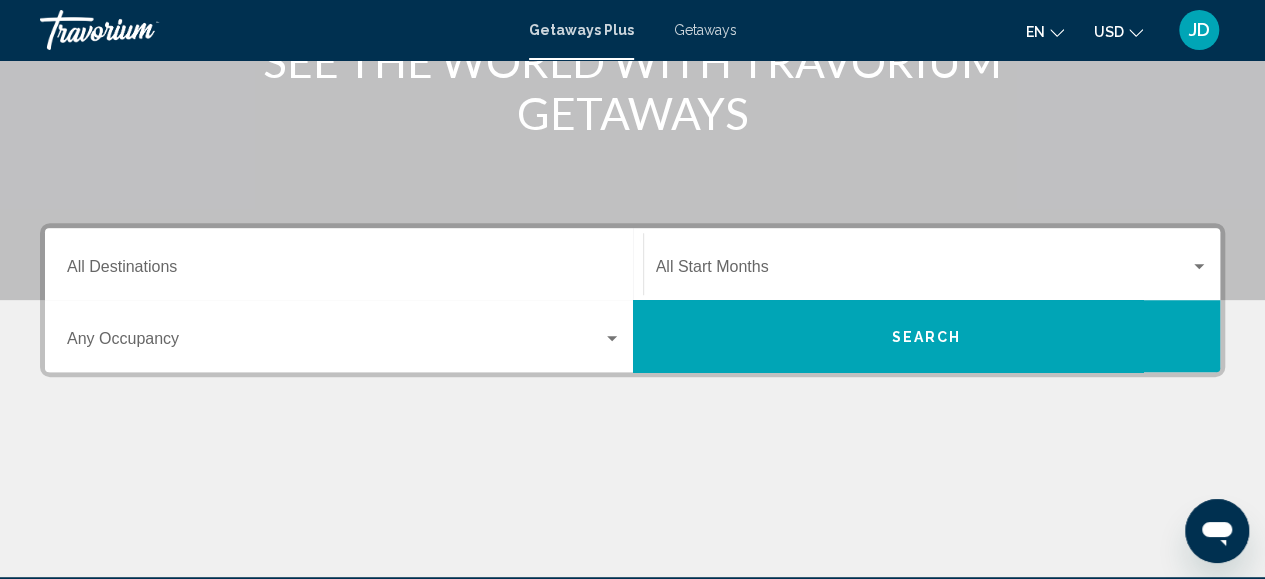 click on "Destination All Destinations" at bounding box center (344, 271) 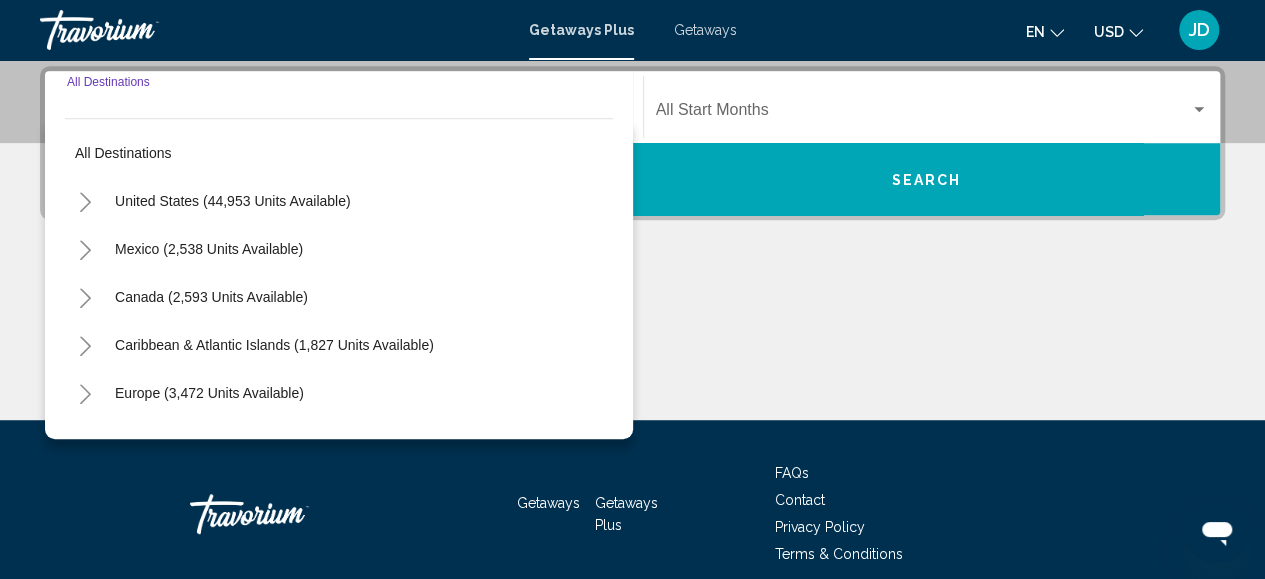 scroll, scrollTop: 458, scrollLeft: 0, axis: vertical 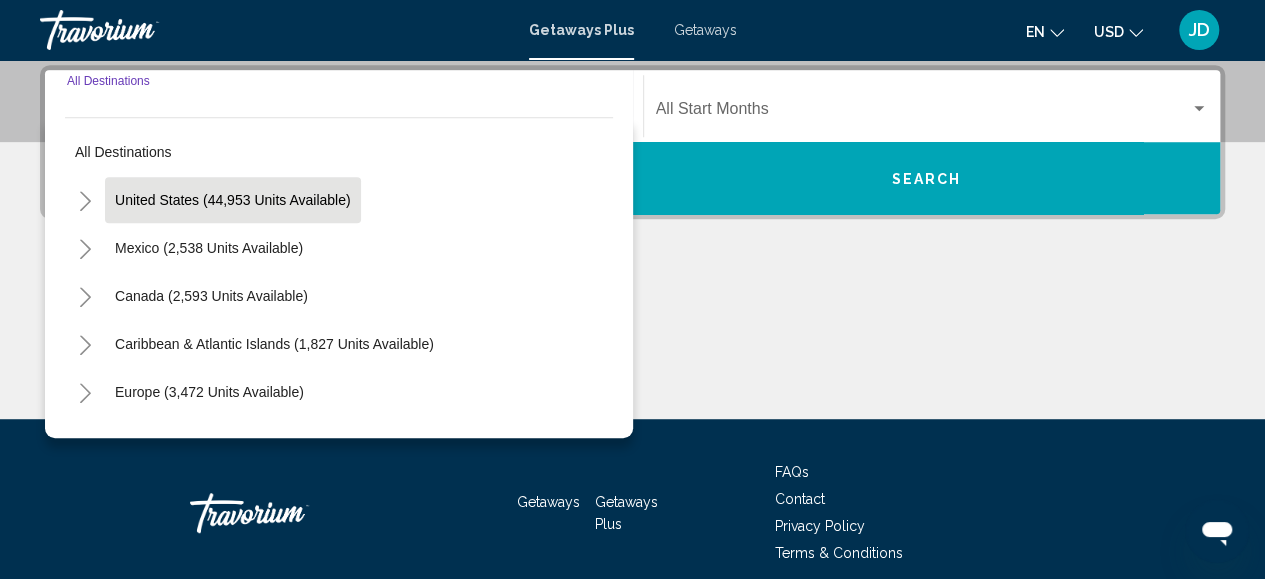 click on "United States (44,953 units available)" at bounding box center [209, 248] 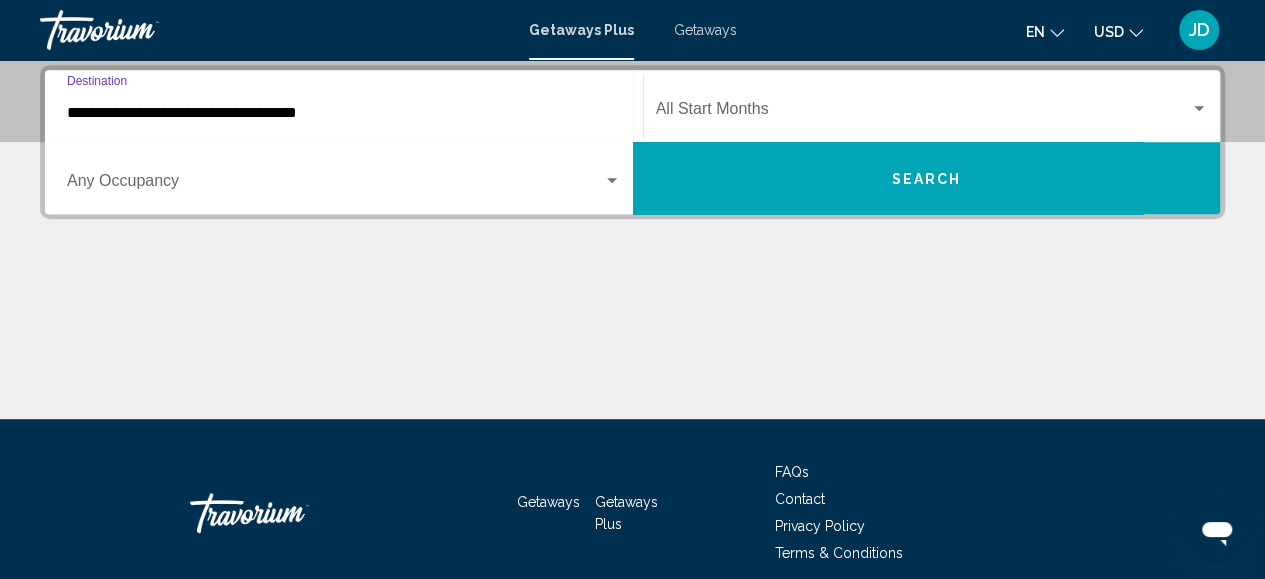 click on "Search" at bounding box center (926, 179) 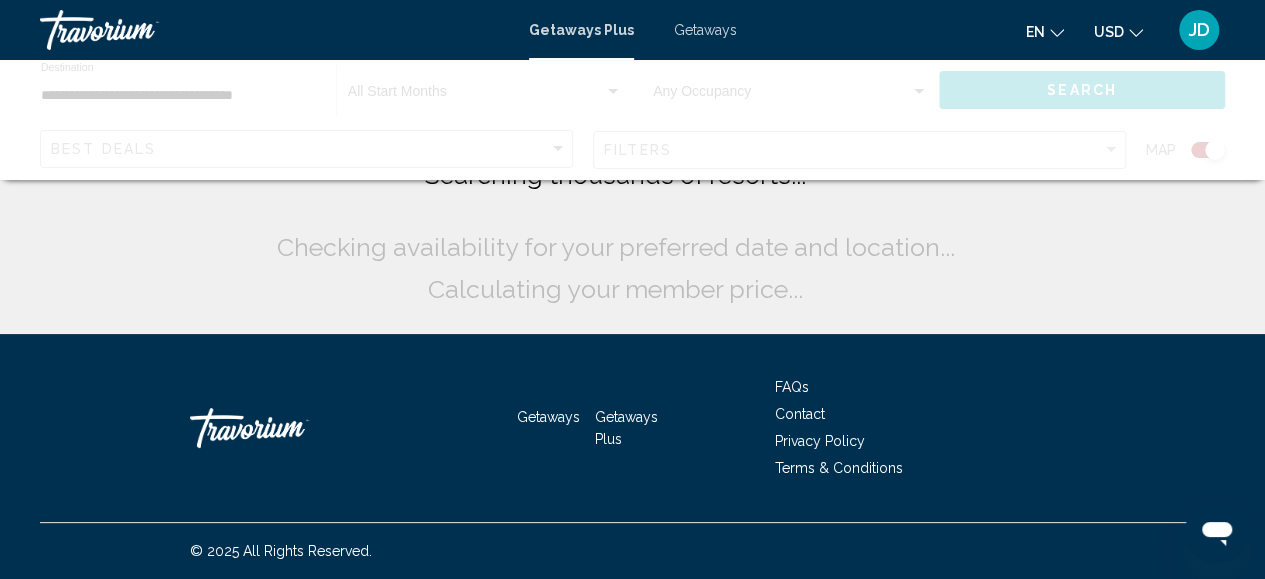 scroll, scrollTop: 0, scrollLeft: 0, axis: both 